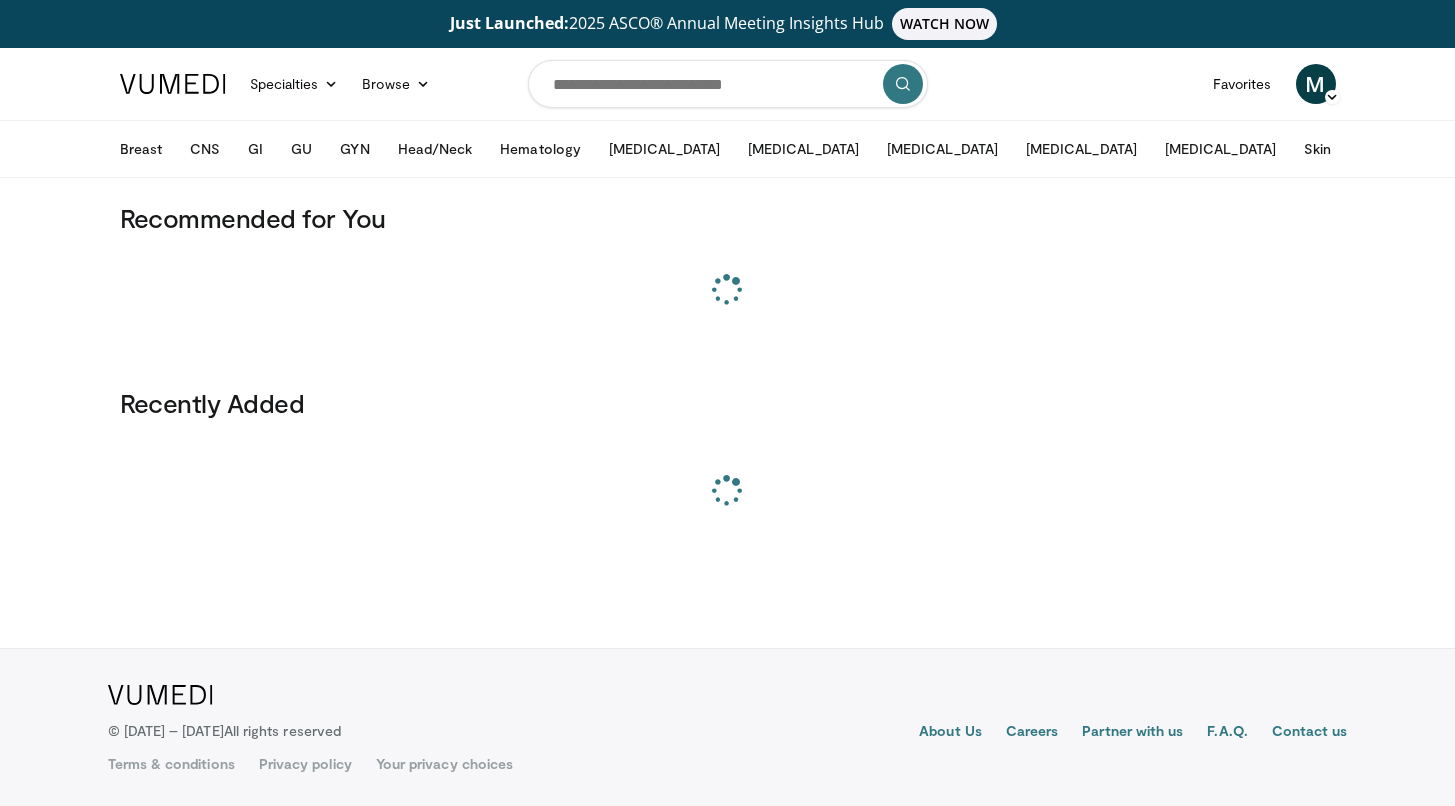 scroll, scrollTop: 0, scrollLeft: 0, axis: both 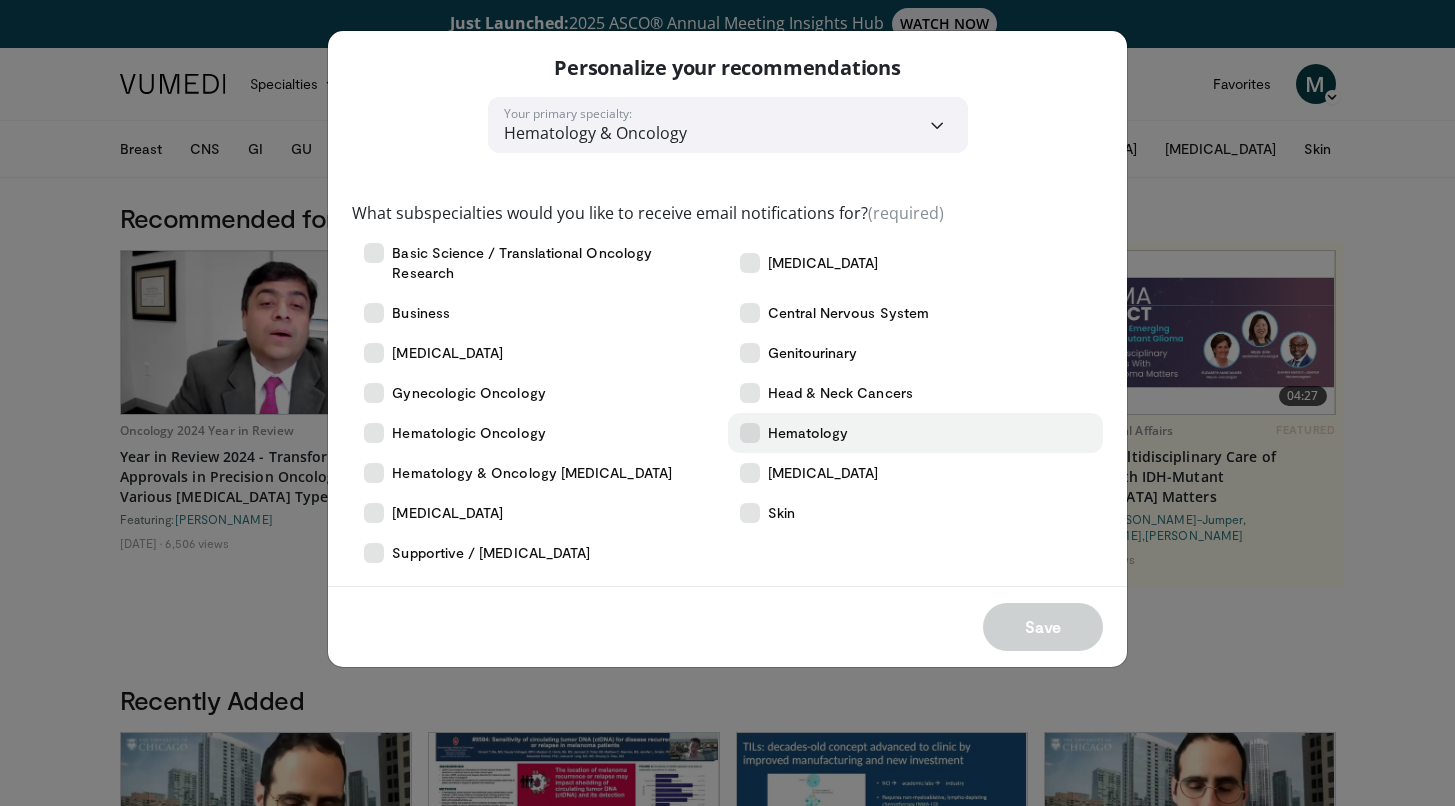 click on "Hematology" at bounding box center (915, 433) 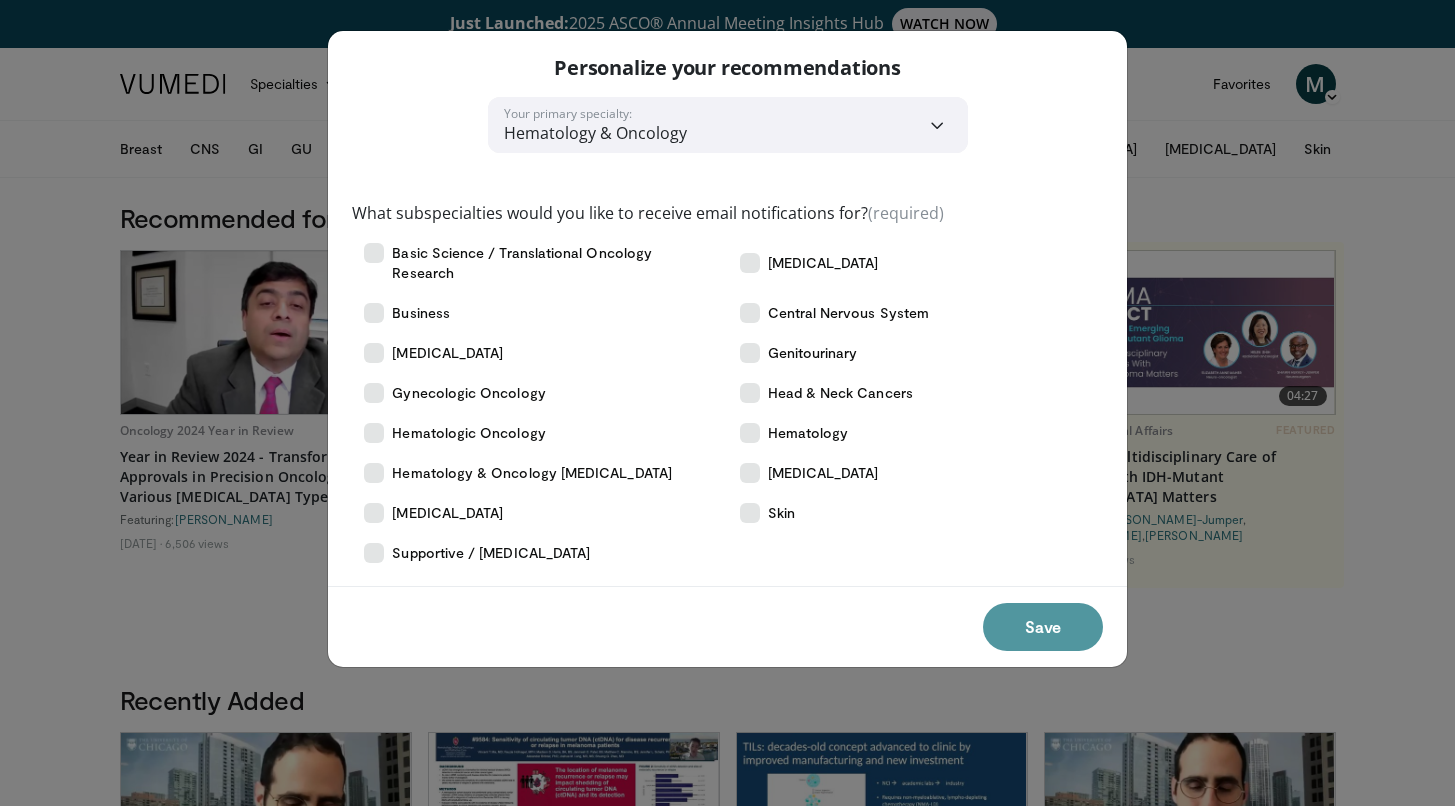 click on "Save" at bounding box center [1043, 627] 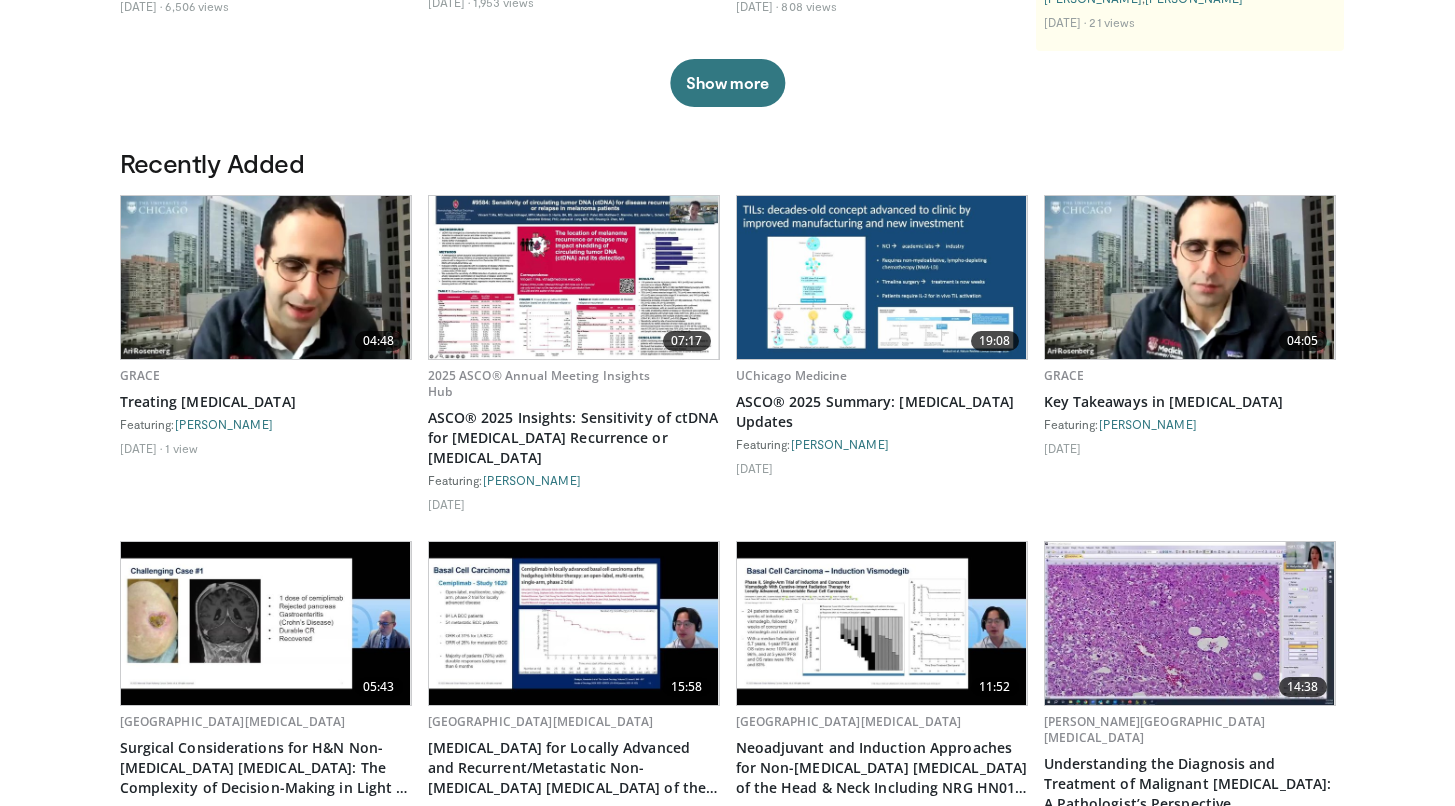 scroll, scrollTop: 0, scrollLeft: 0, axis: both 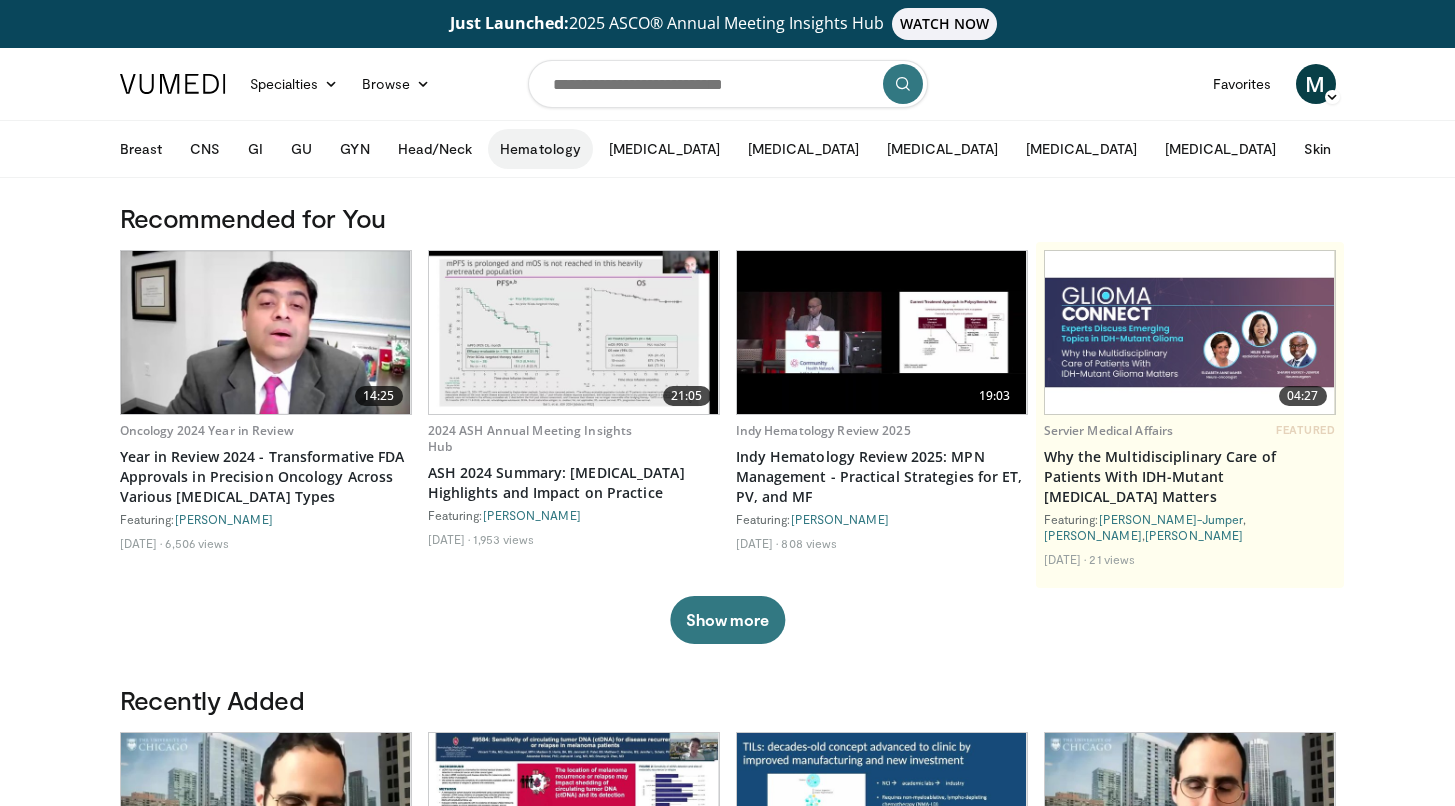 click on "Hematology" at bounding box center (540, 149) 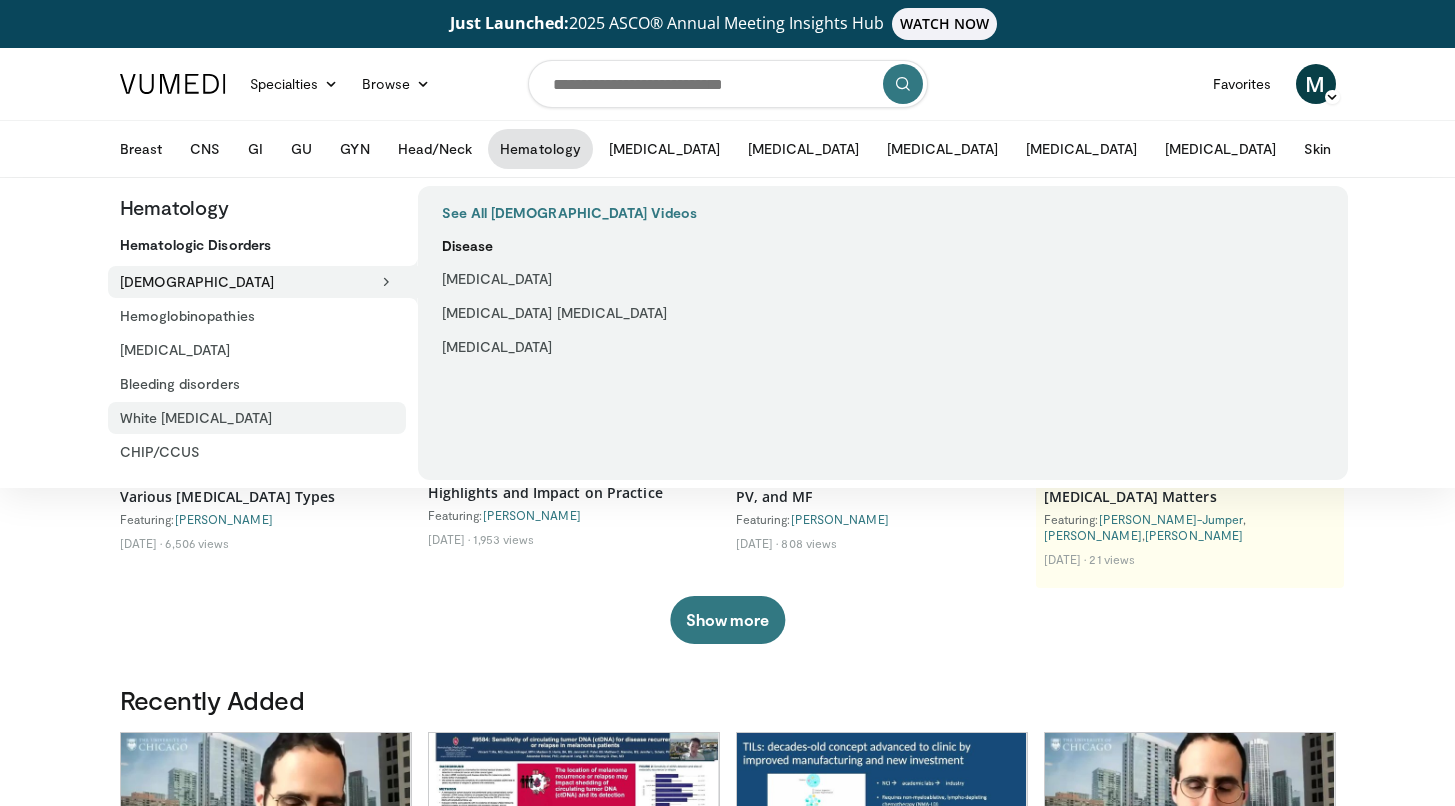 click on "White [MEDICAL_DATA]" at bounding box center (251, 418) 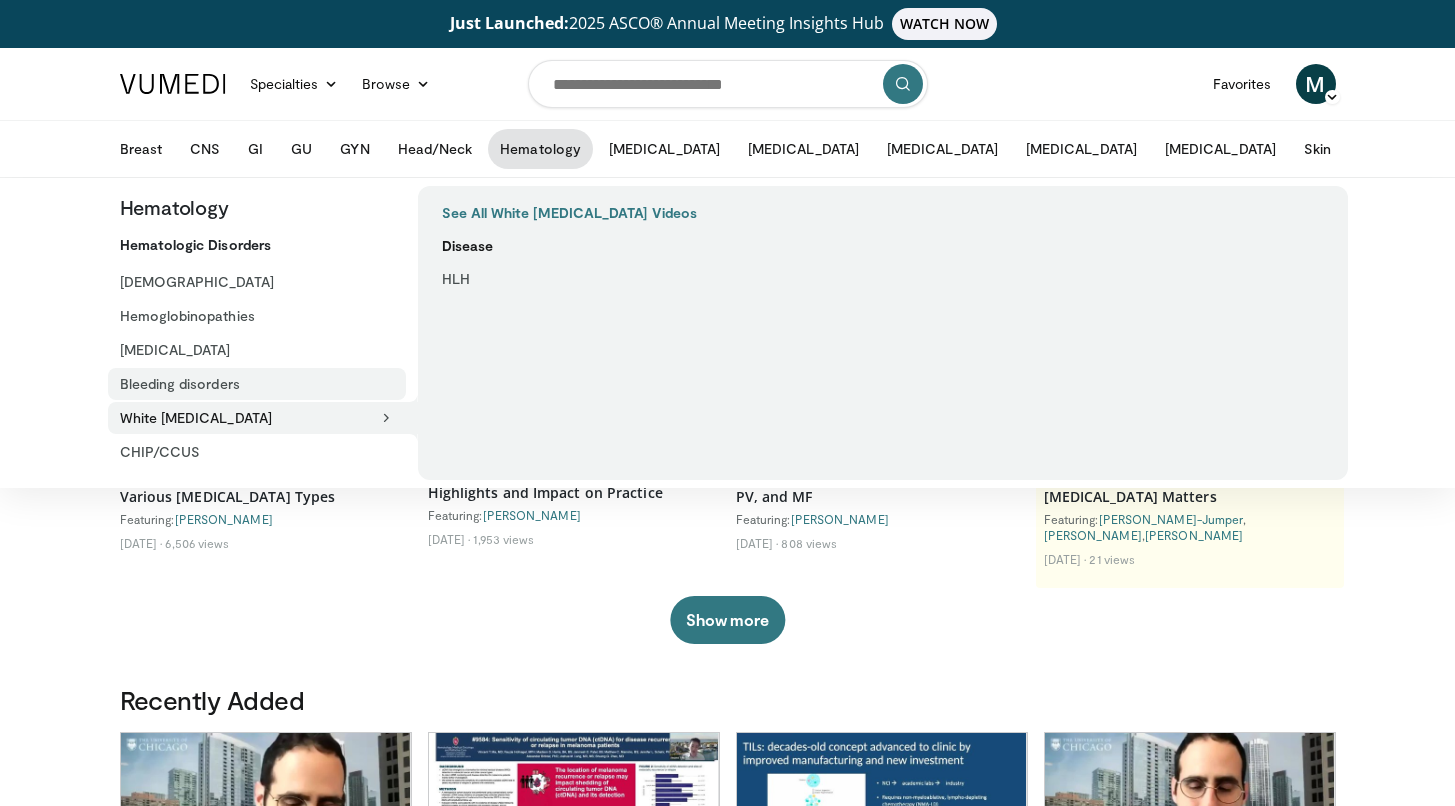 click on "Bleeding disorders" at bounding box center [251, 384] 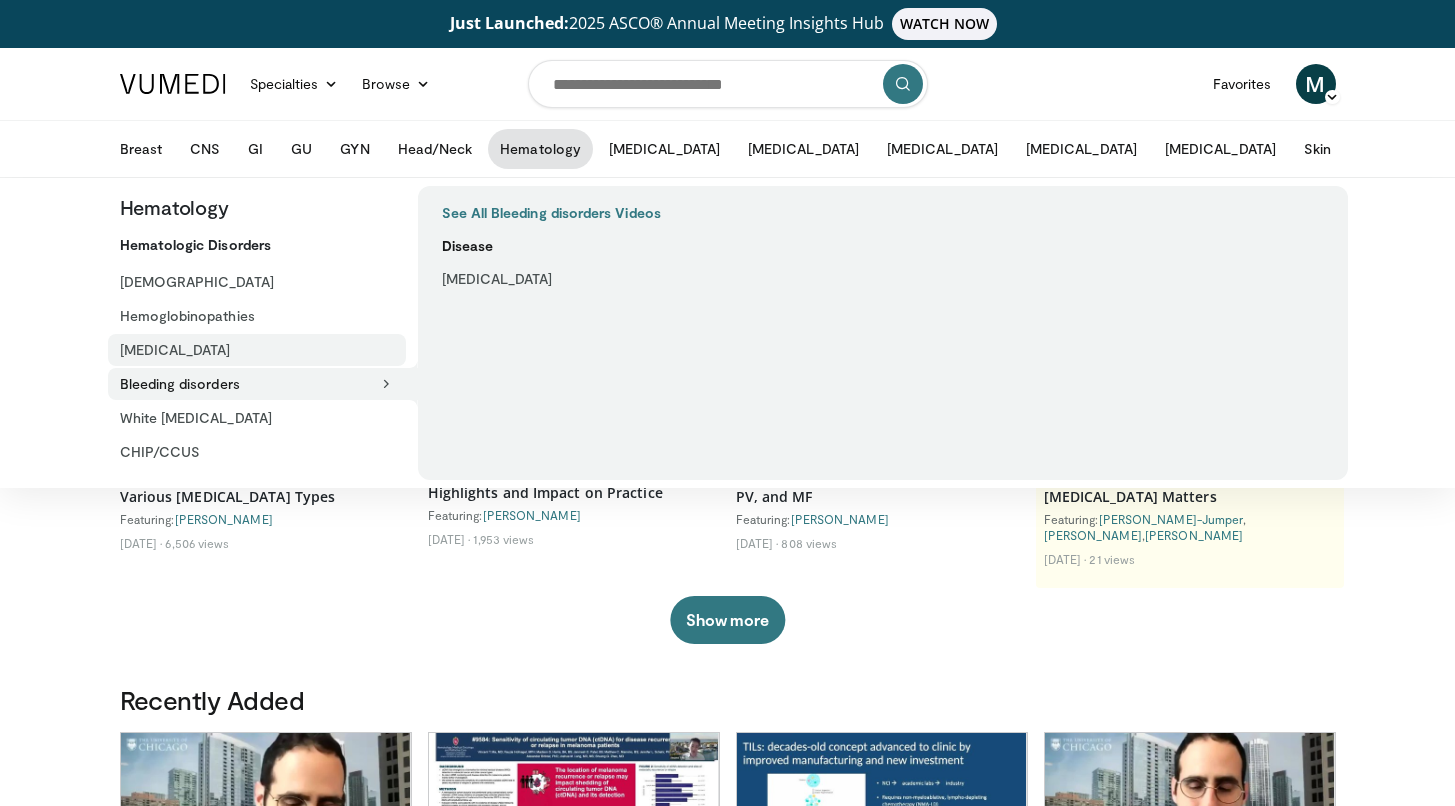 click on "[MEDICAL_DATA]" at bounding box center [251, 350] 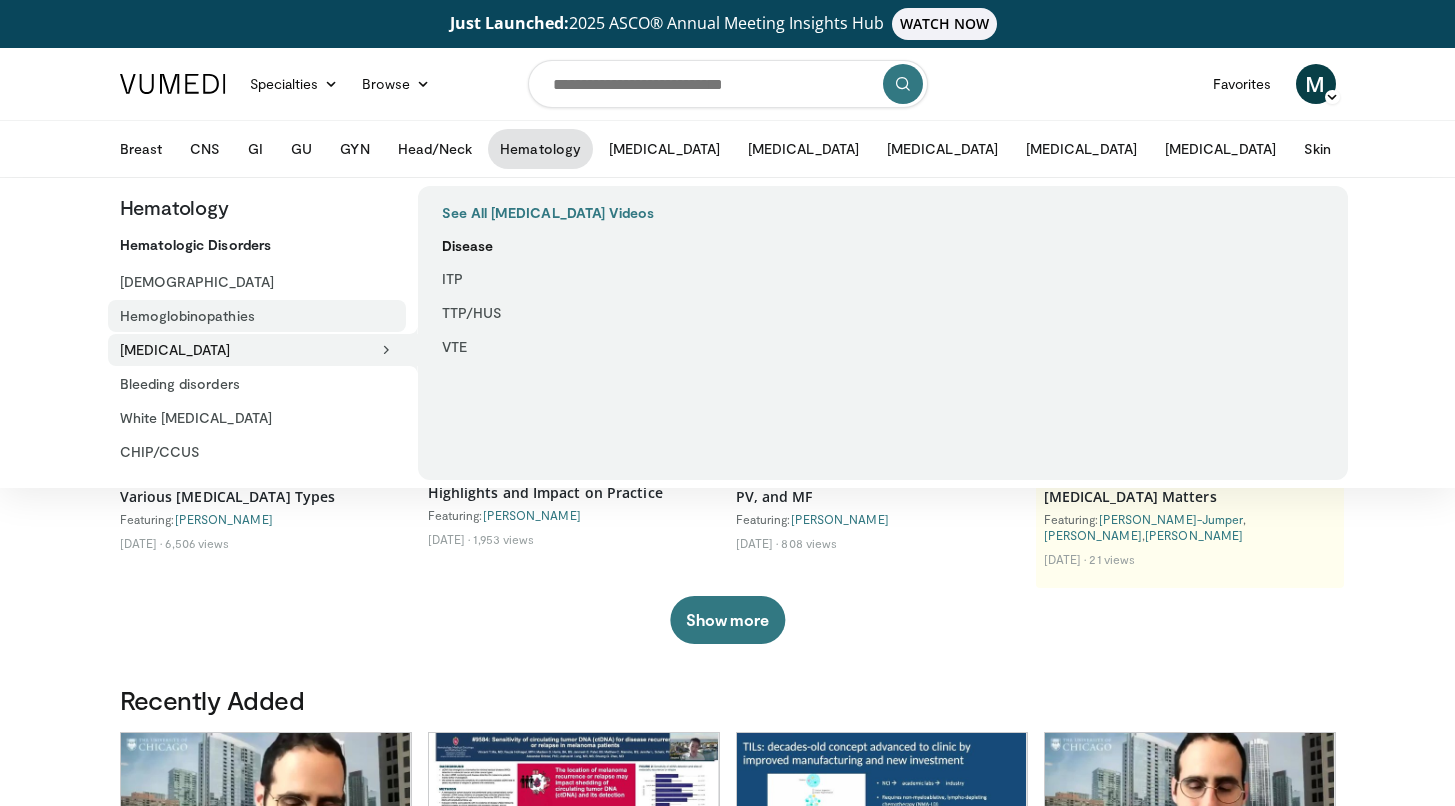 click on "Hemoglobinopathies" at bounding box center (251, 316) 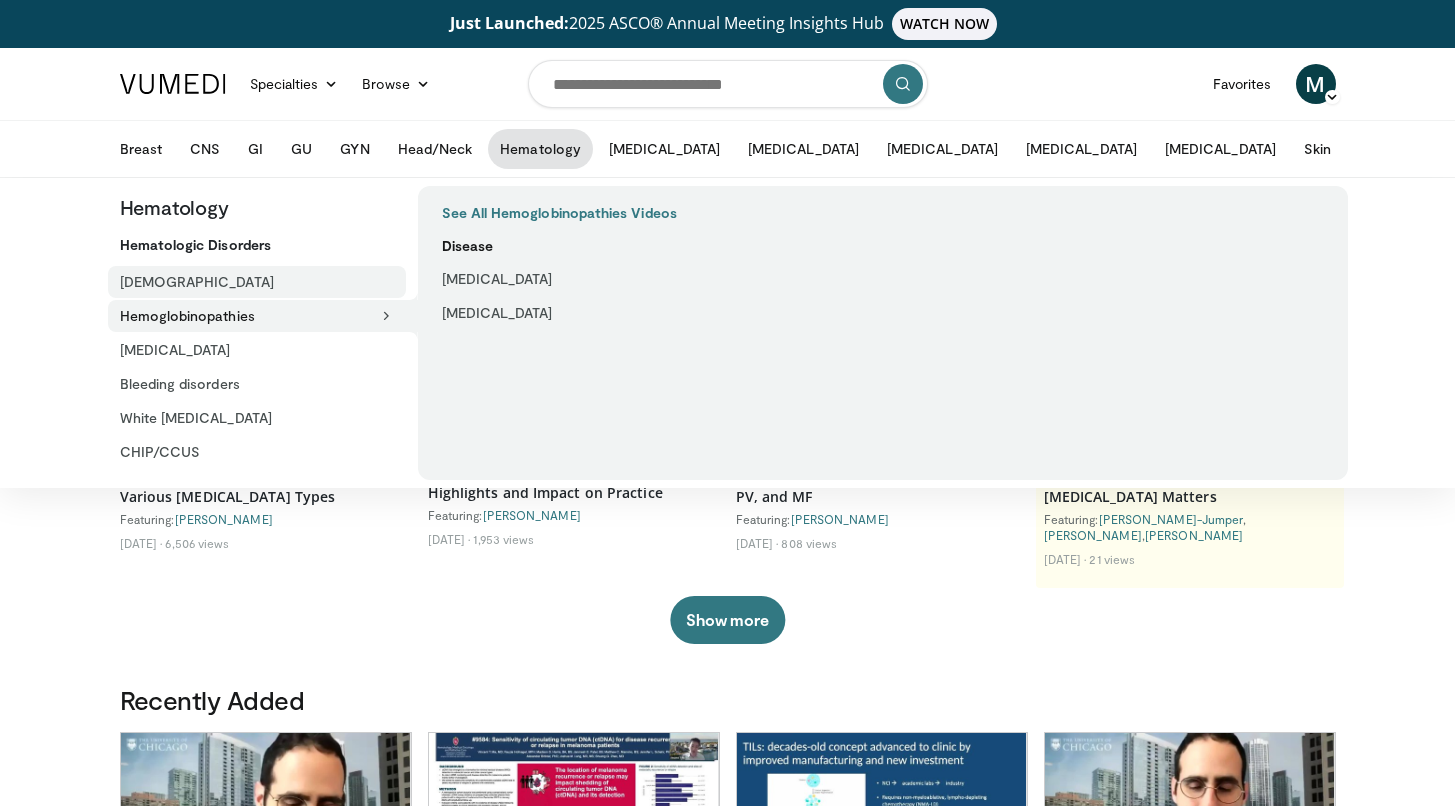 click on "[DEMOGRAPHIC_DATA]" at bounding box center [251, 282] 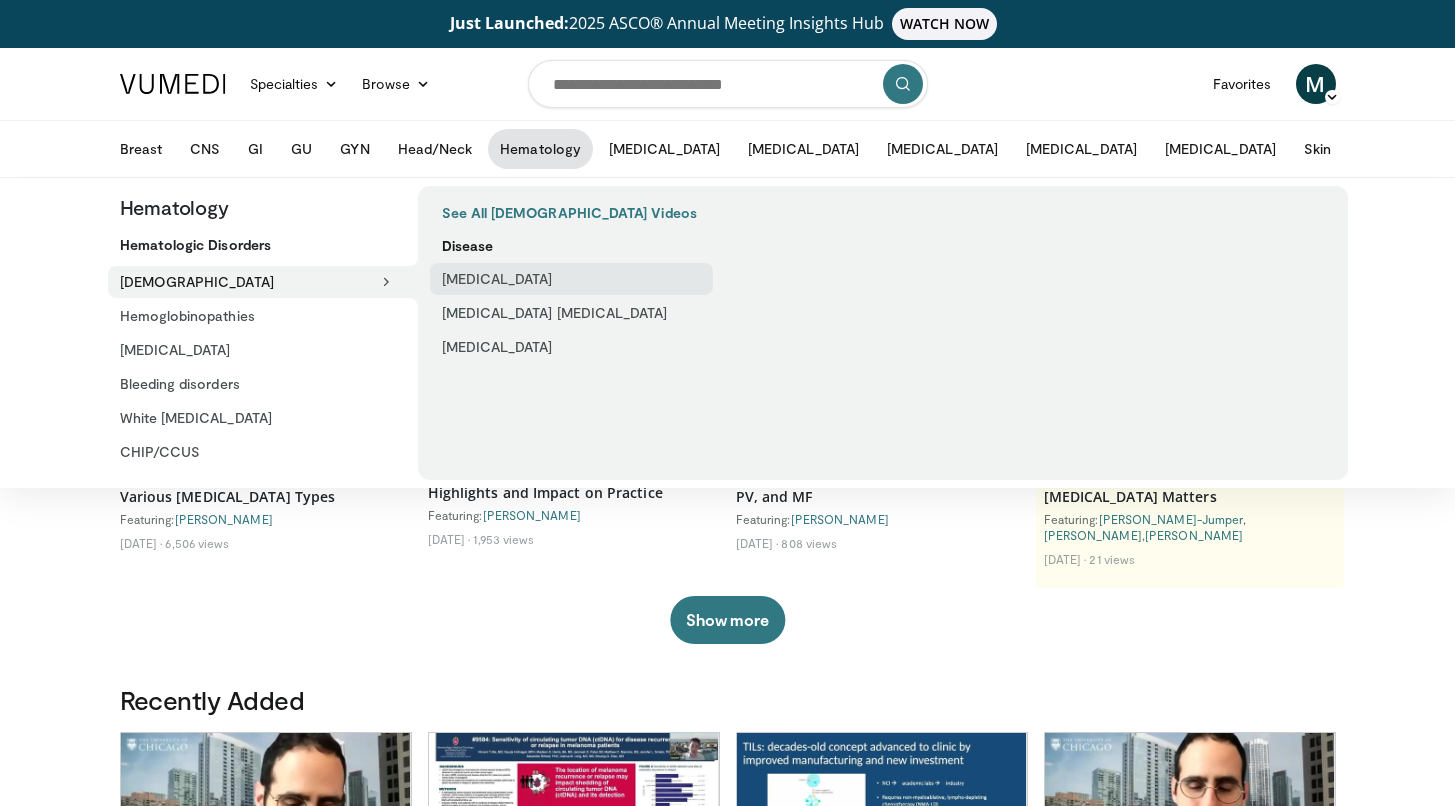 click on "[MEDICAL_DATA]" at bounding box center [571, 279] 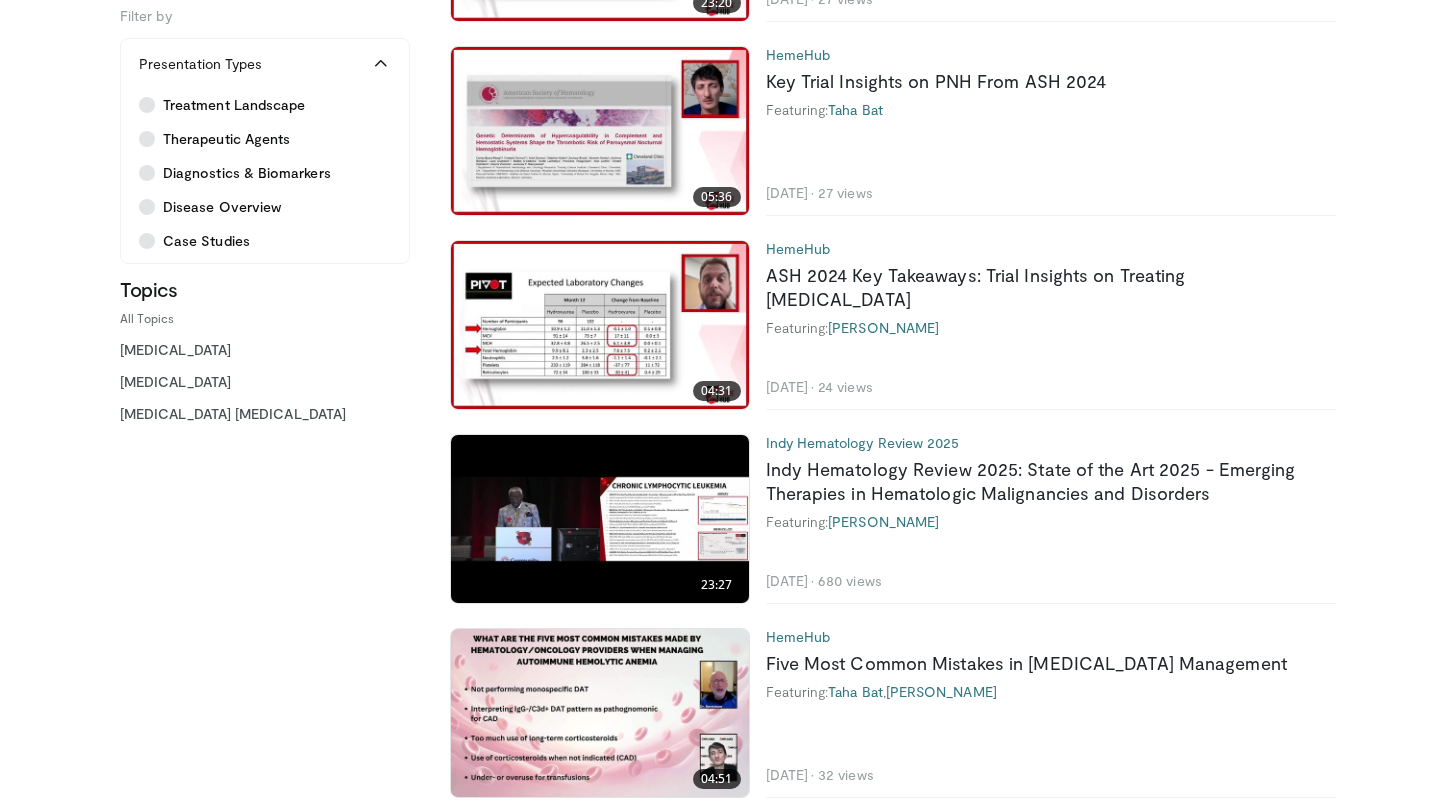 scroll, scrollTop: 4491, scrollLeft: 0, axis: vertical 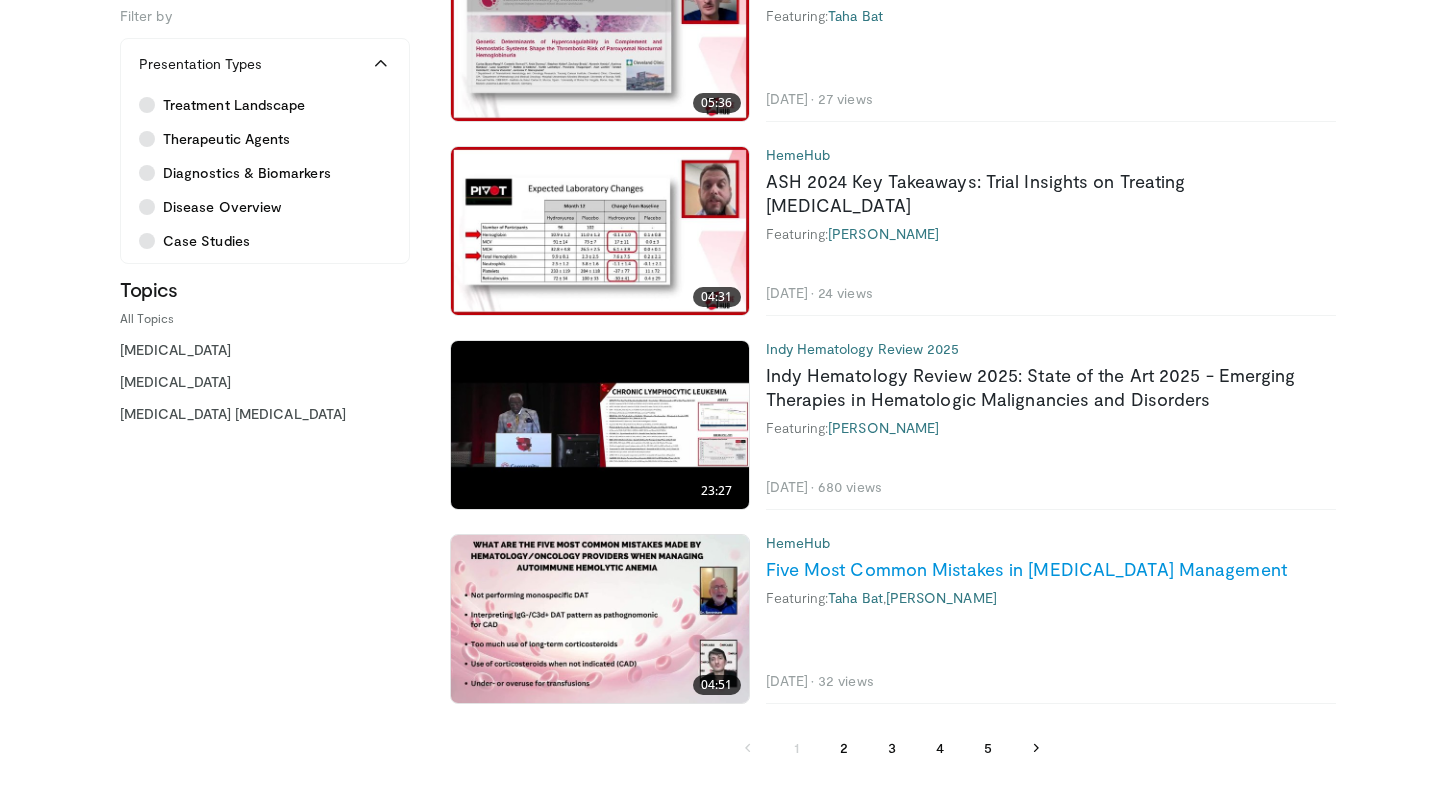 click on "Five Most Common Mistakes in Autoimmune Hemolytic Anemia Management" at bounding box center [1026, 569] 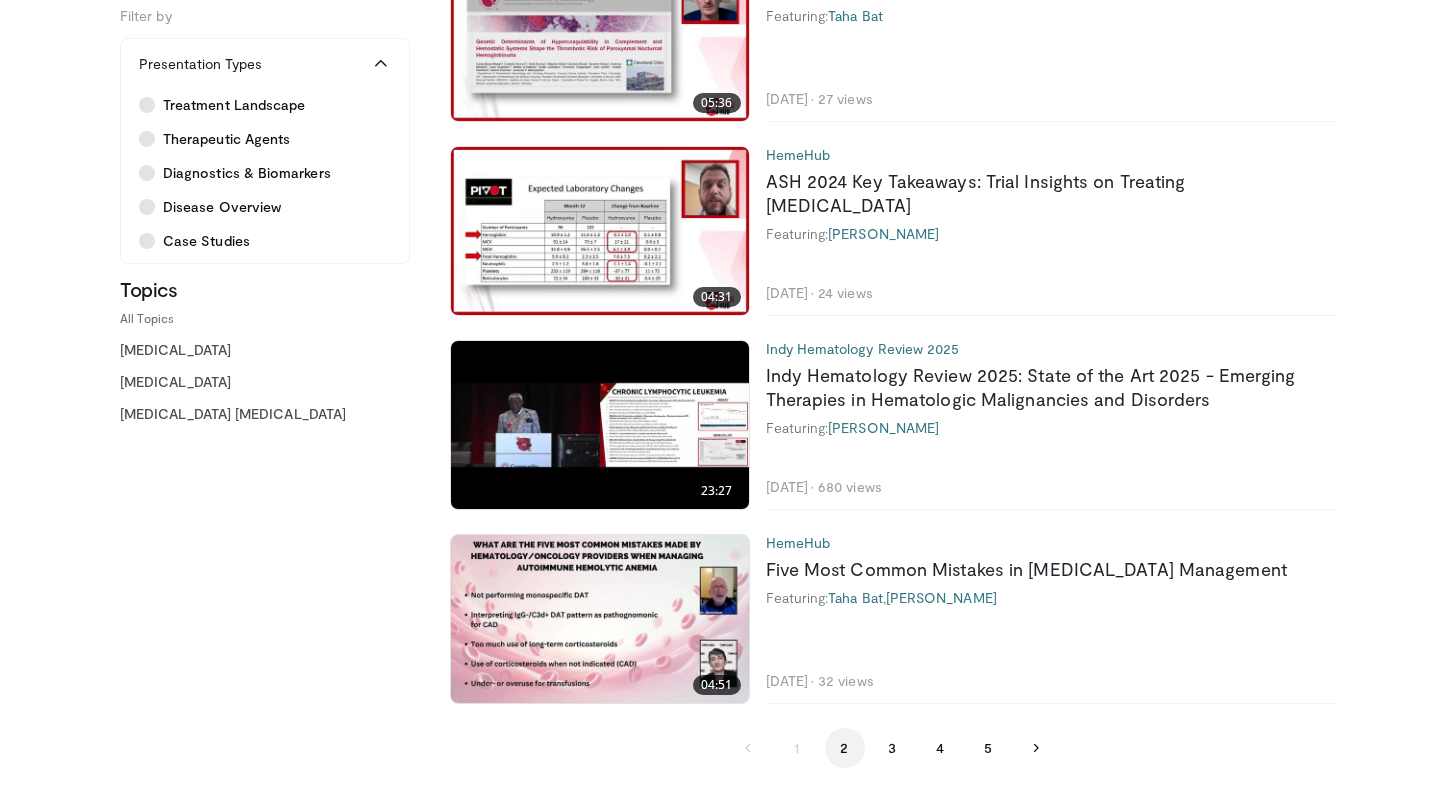 click on "2" at bounding box center [845, 748] 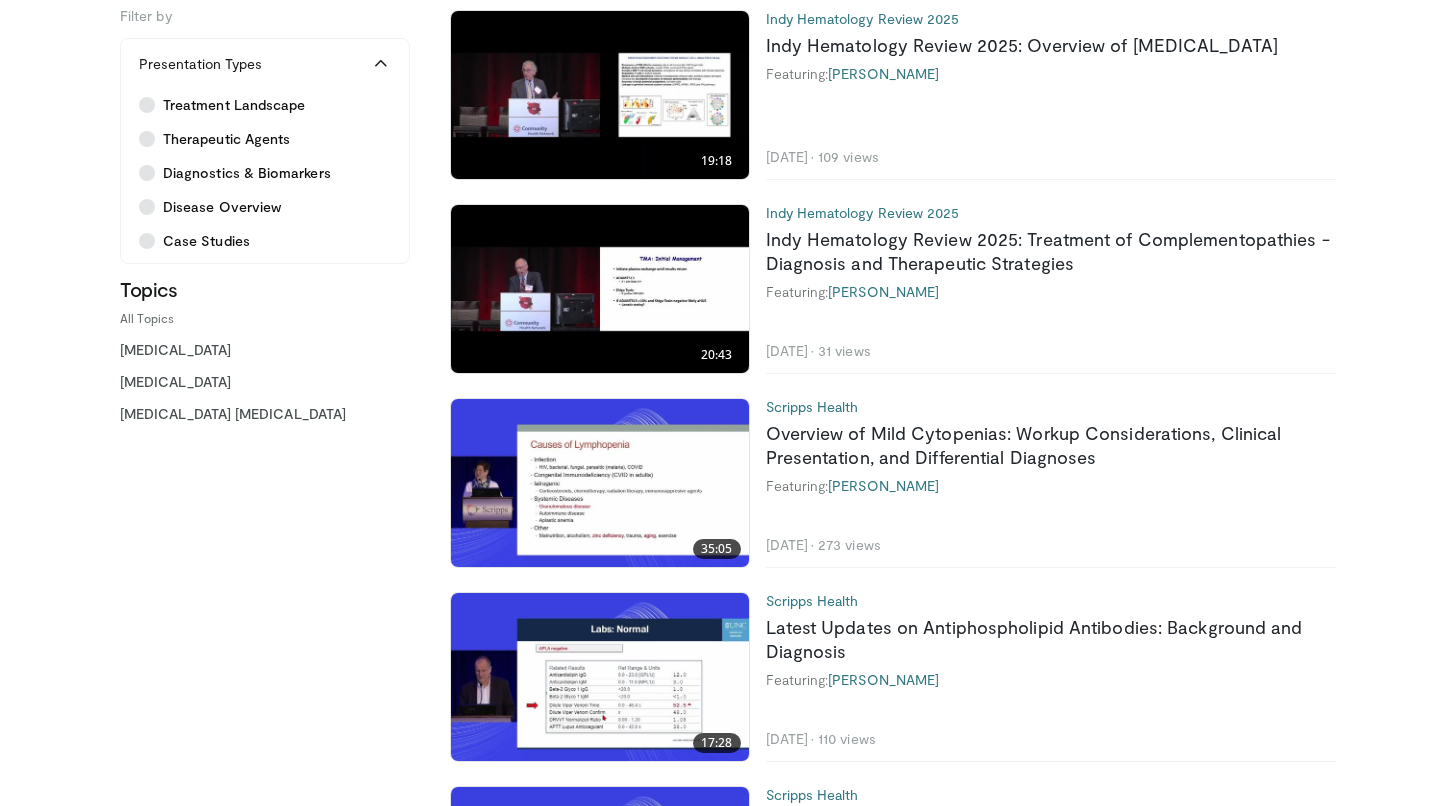 scroll, scrollTop: 1142, scrollLeft: 0, axis: vertical 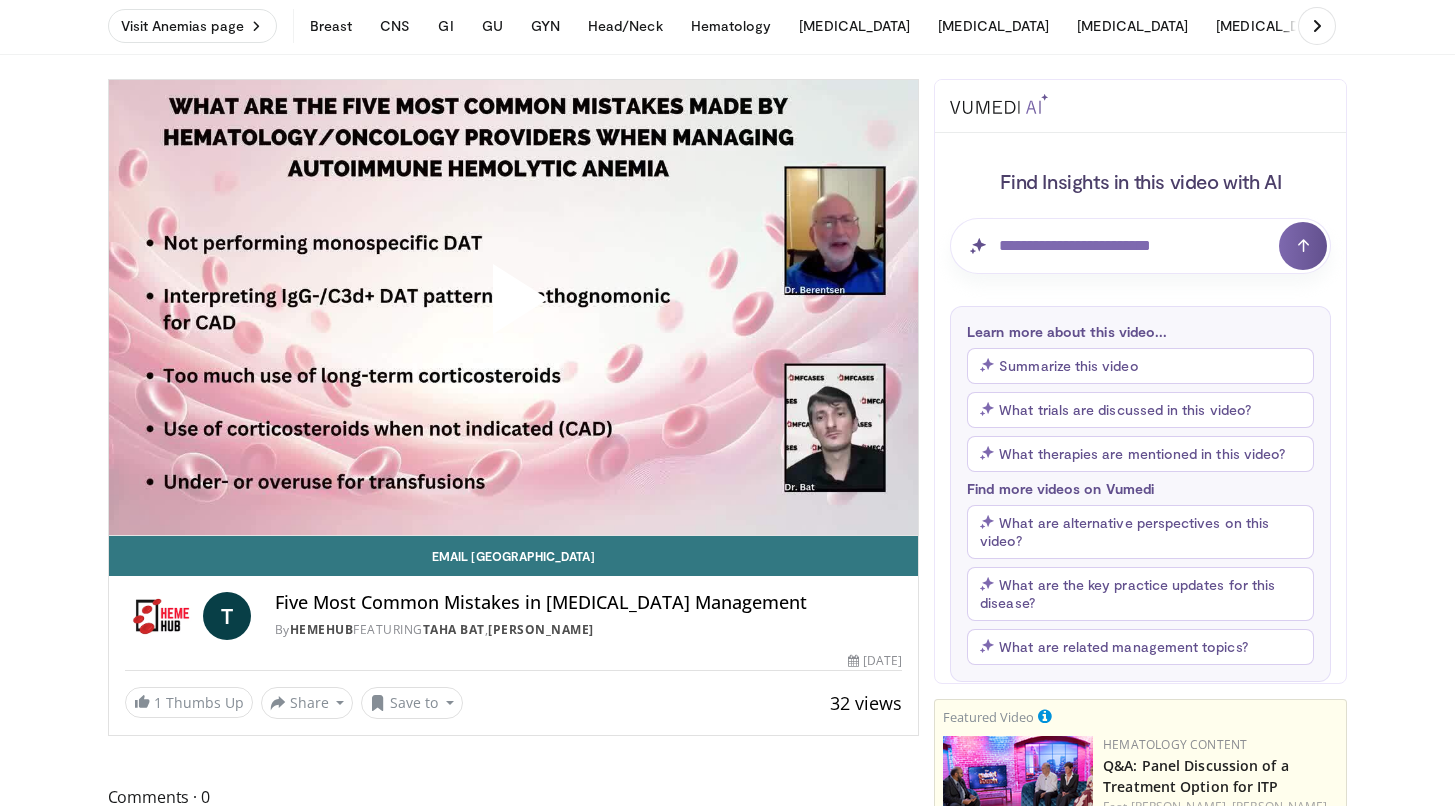 click at bounding box center (513, 307) 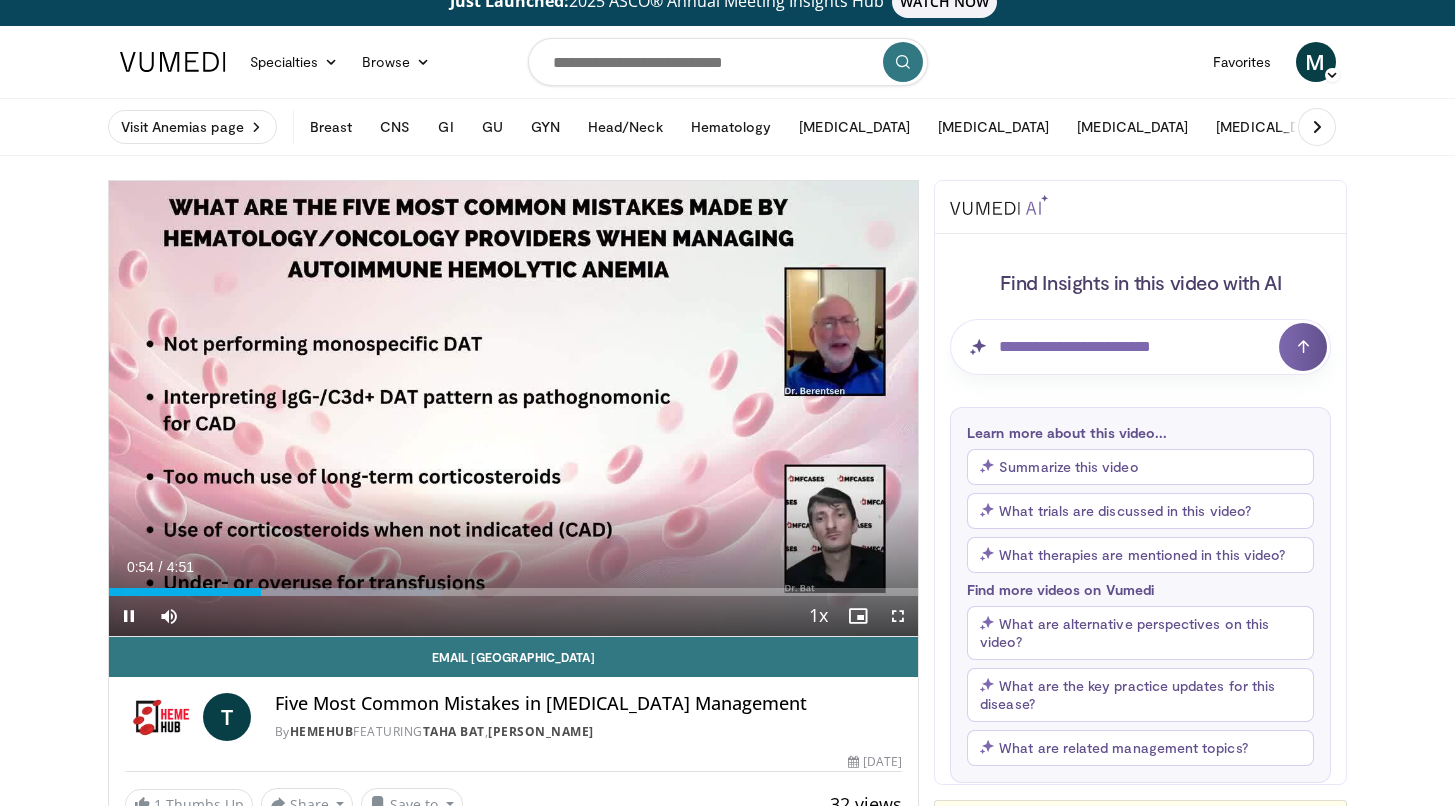 scroll, scrollTop: 0, scrollLeft: 0, axis: both 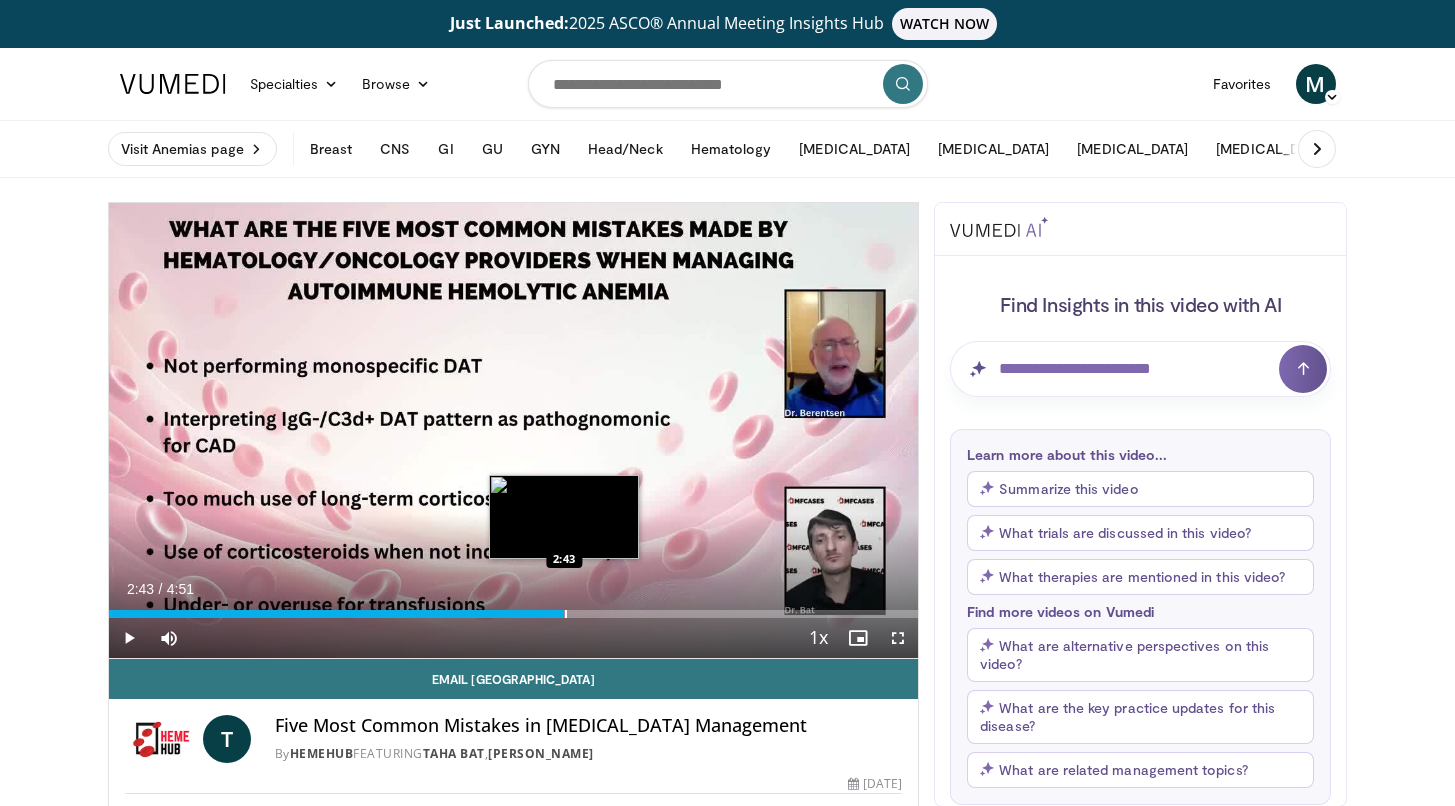 click at bounding box center (566, 614) 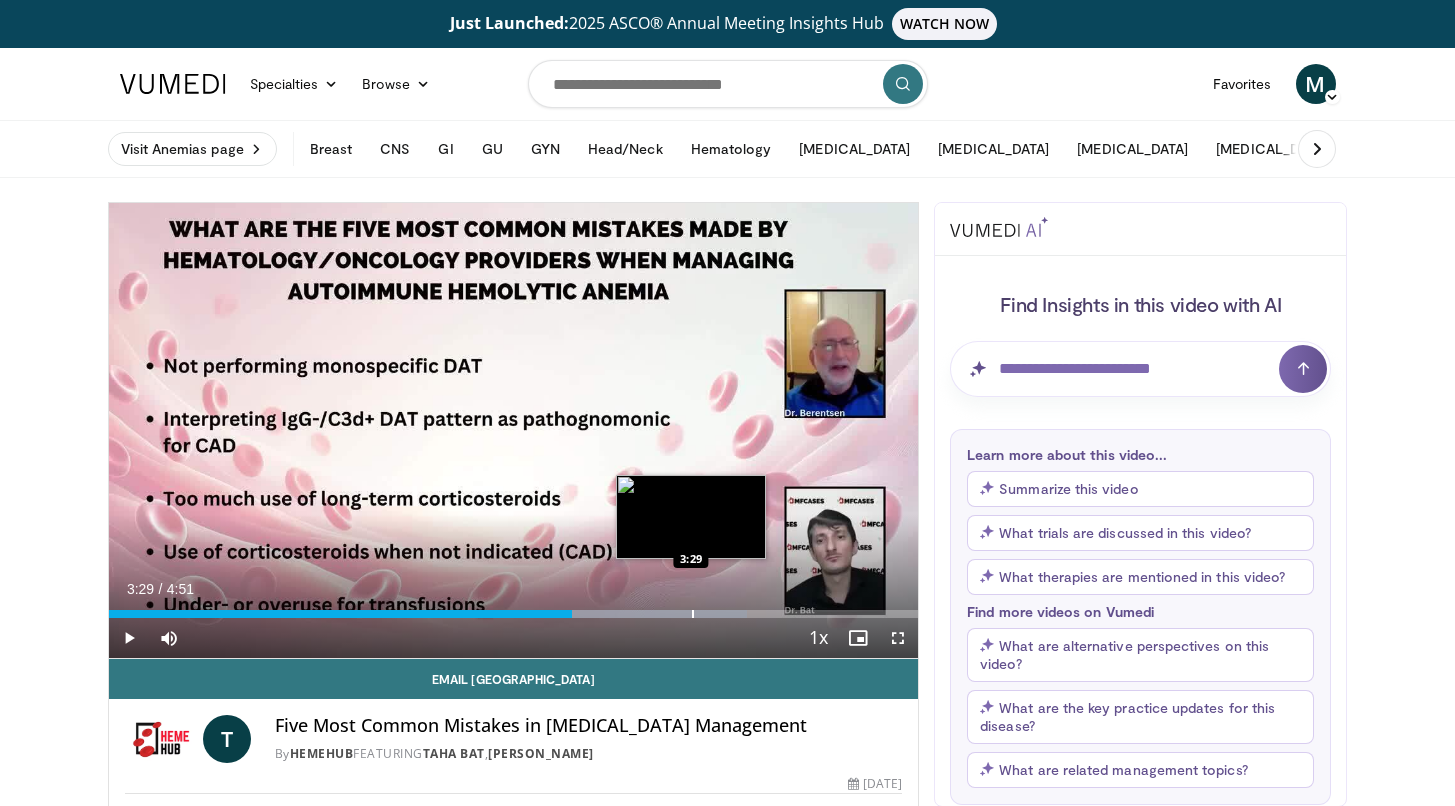 click at bounding box center (693, 614) 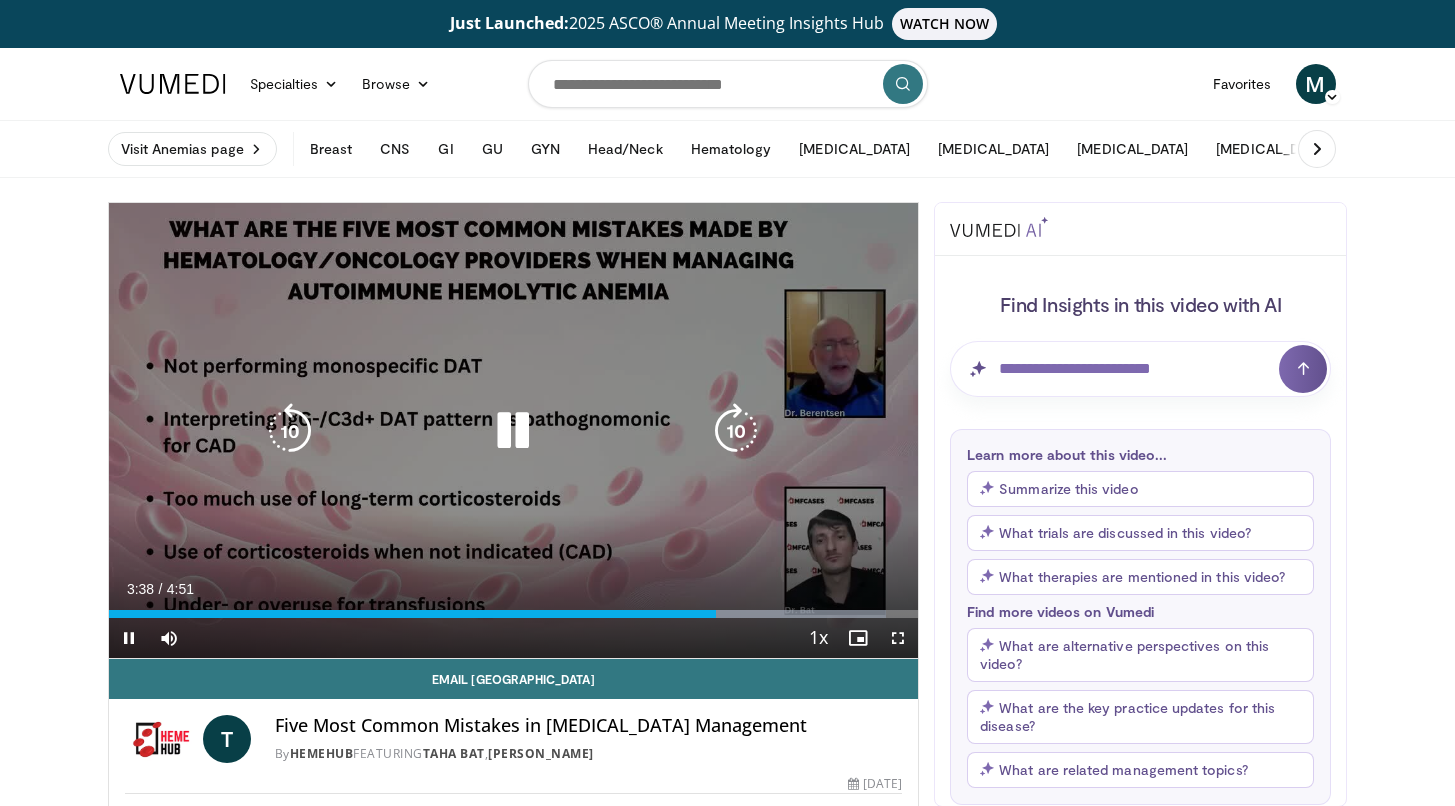 click at bounding box center (513, 431) 